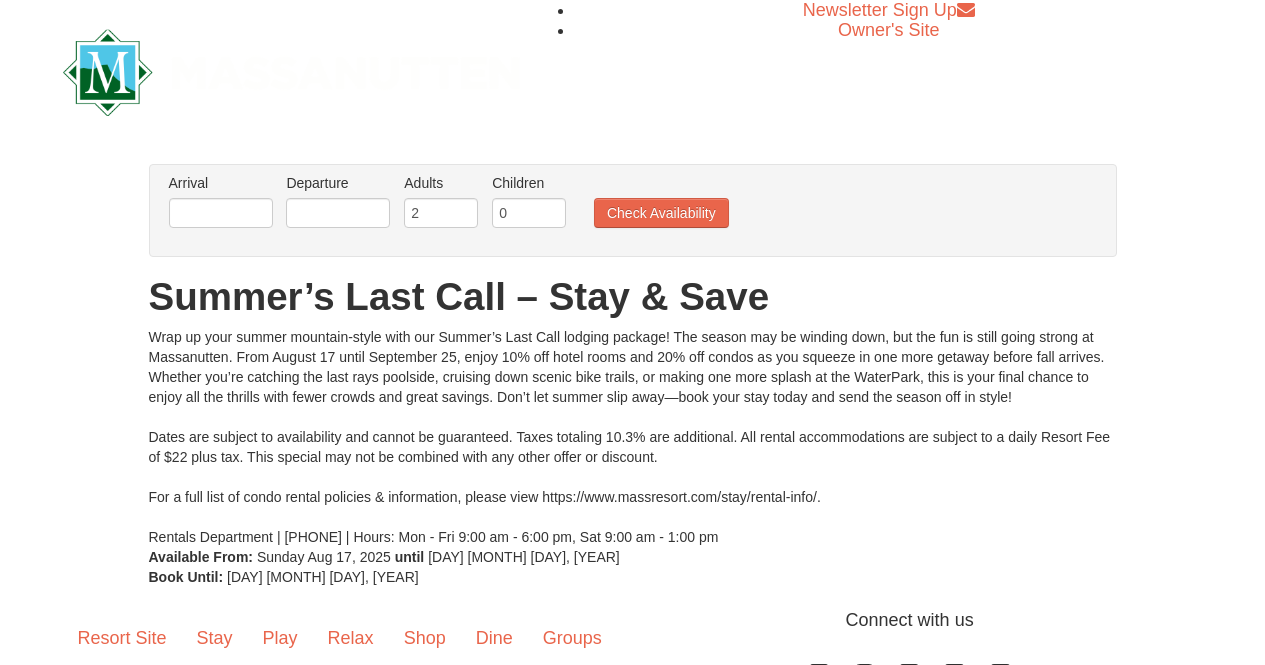scroll, scrollTop: 0, scrollLeft: 0, axis: both 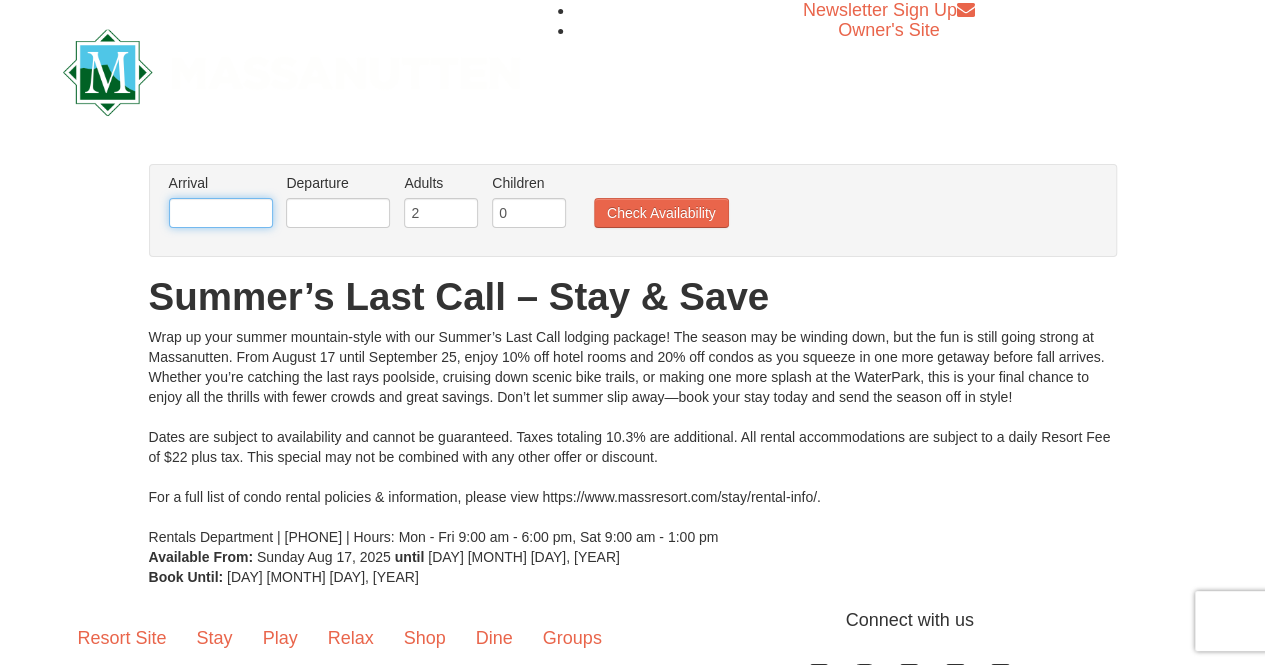 click at bounding box center [221, 213] 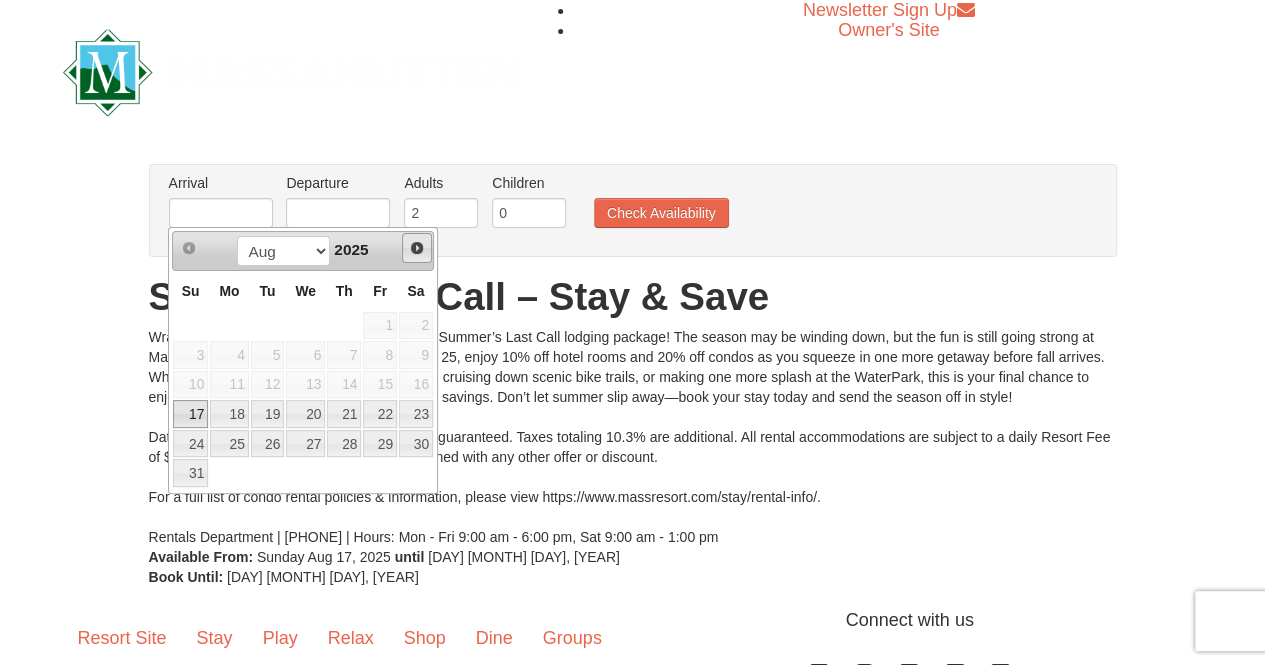 click on "Next" at bounding box center [417, 248] 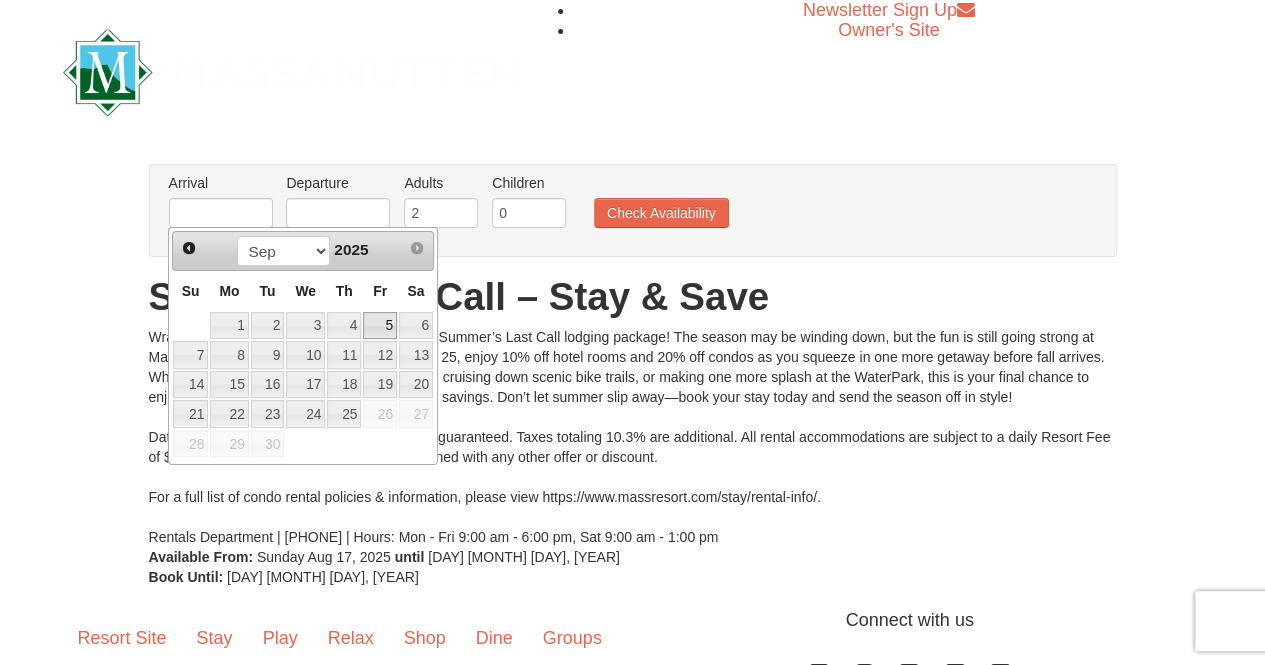 click on "5" at bounding box center (380, 326) 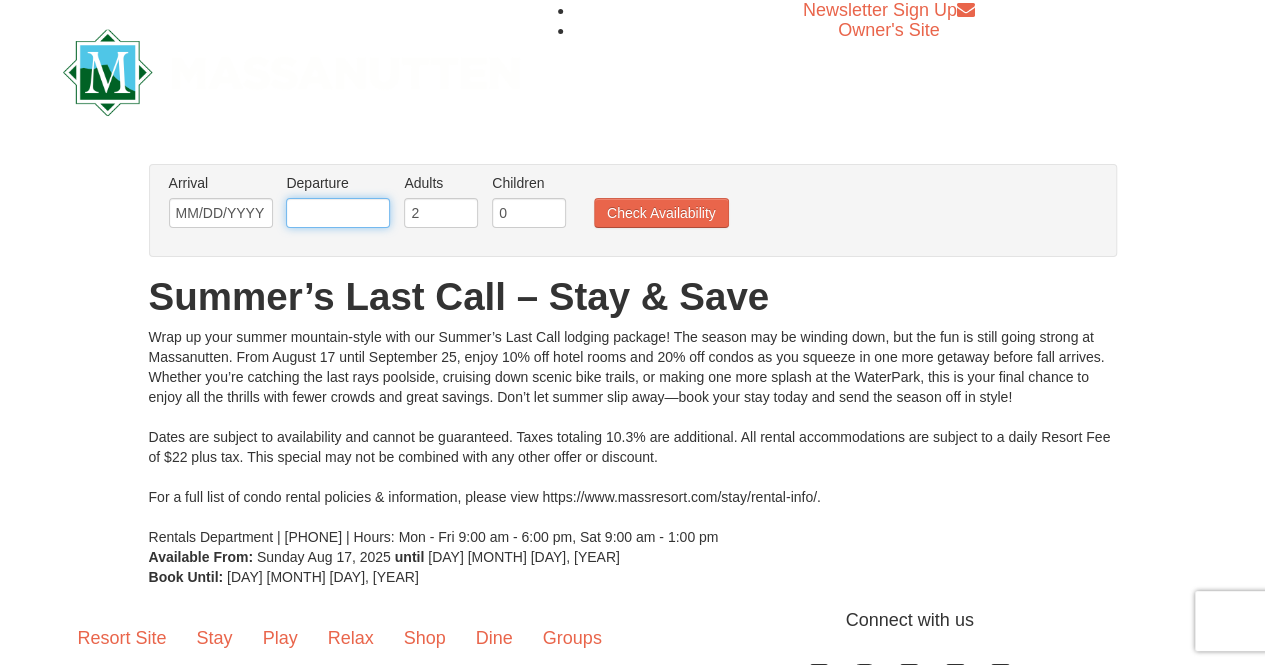 click at bounding box center [338, 213] 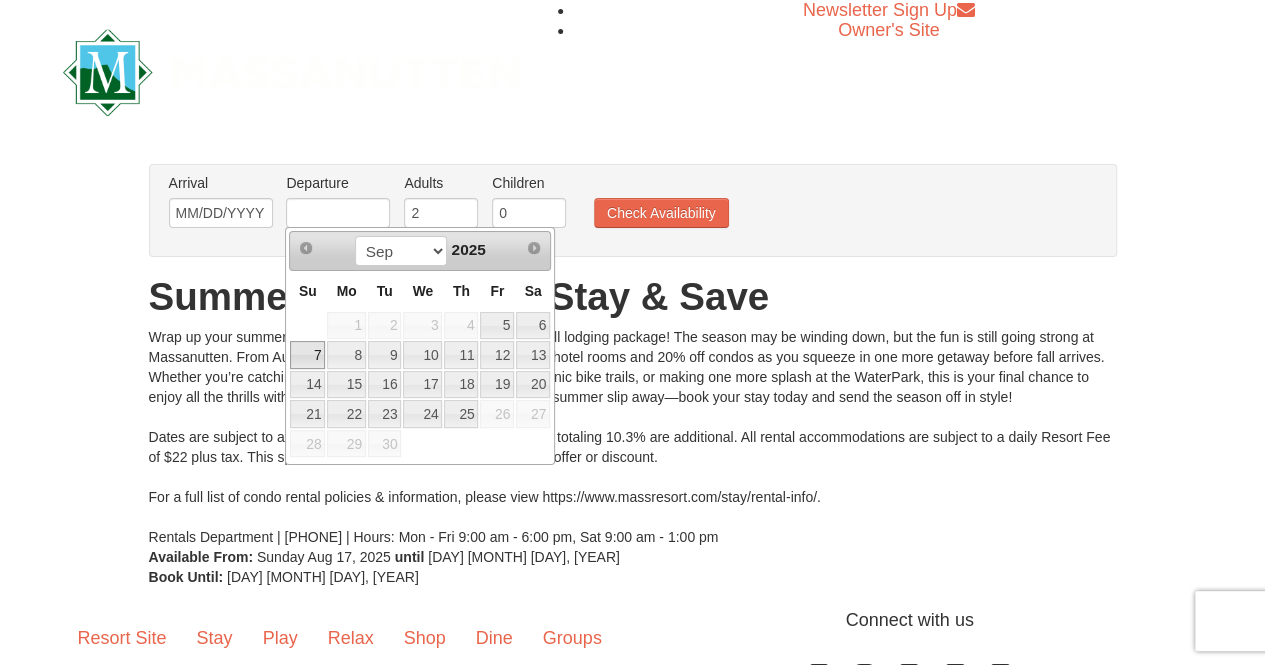 click on "7" at bounding box center (307, 355) 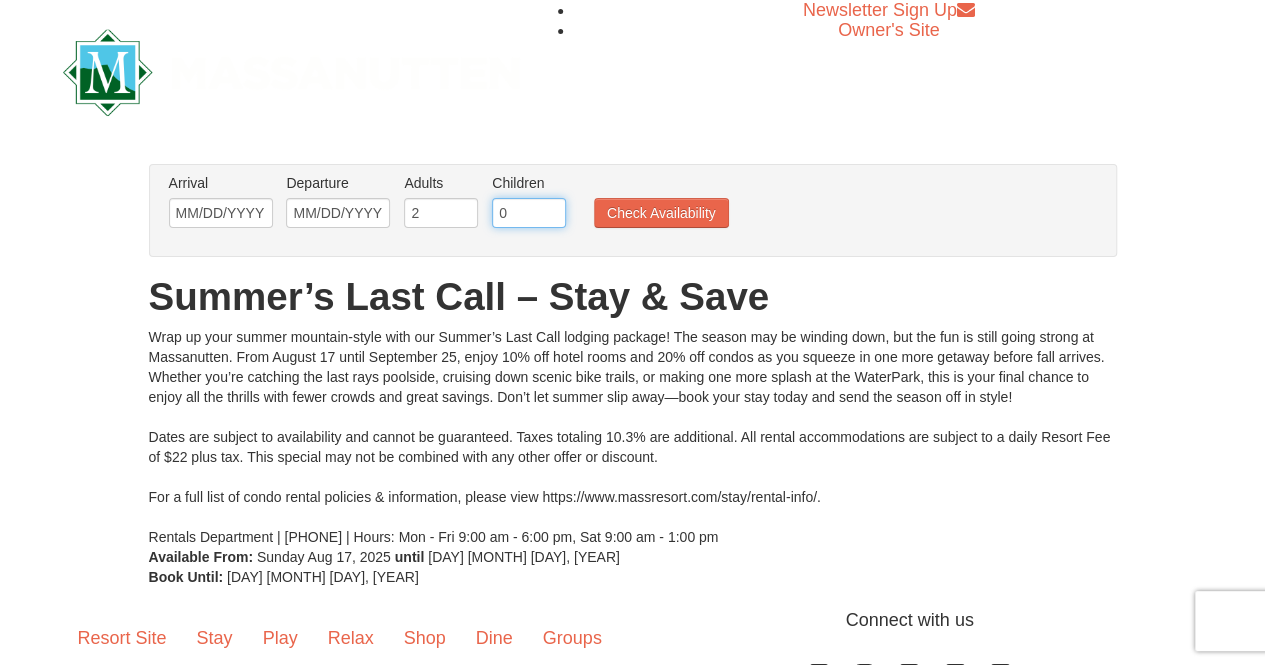 drag, startPoint x: 516, startPoint y: 221, endPoint x: 446, endPoint y: 216, distance: 70.178345 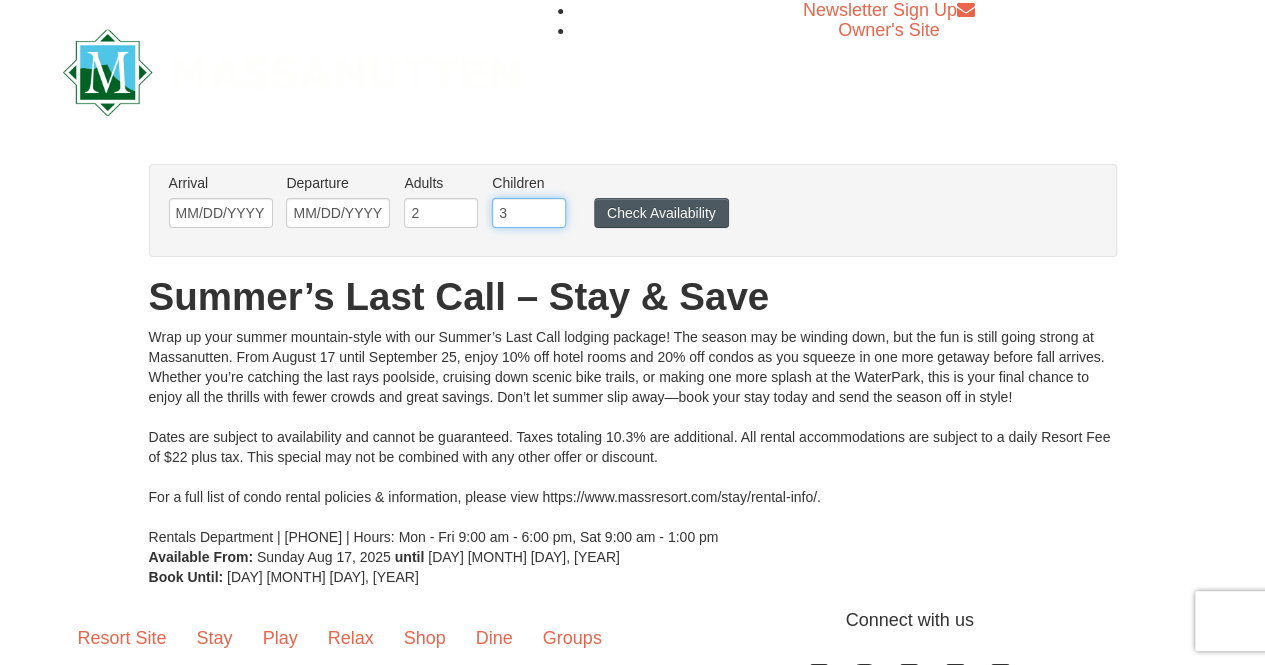 type on "3" 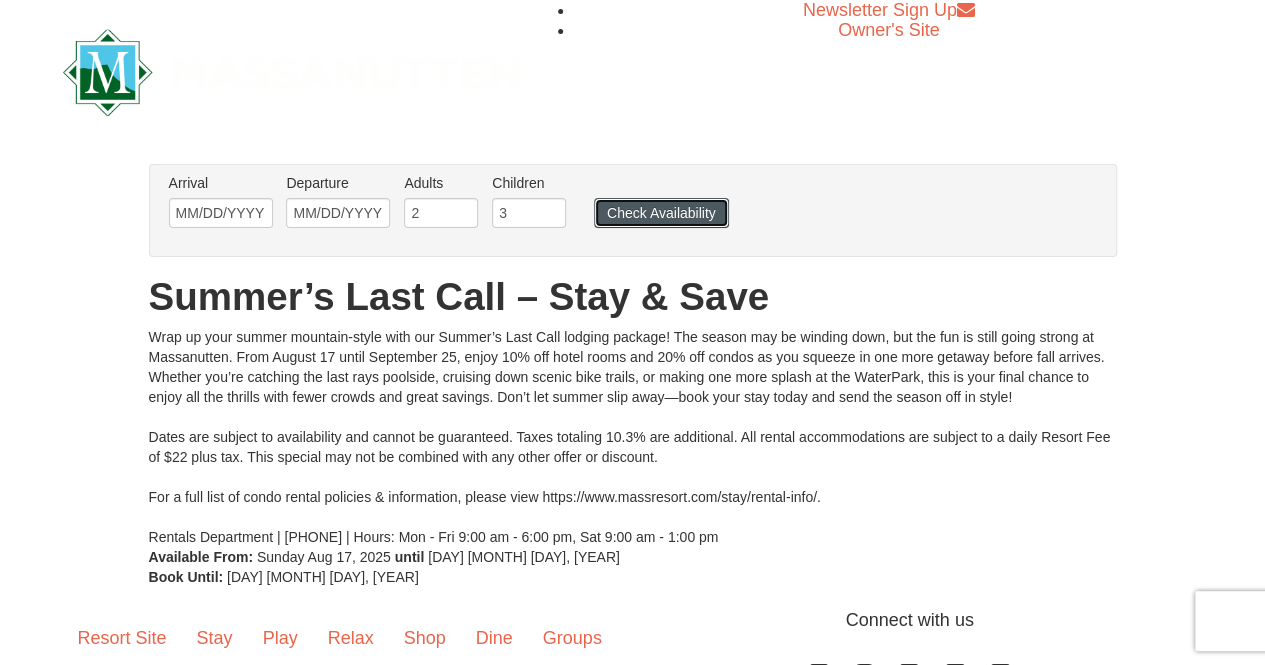 click on "Check Availability" at bounding box center (661, 213) 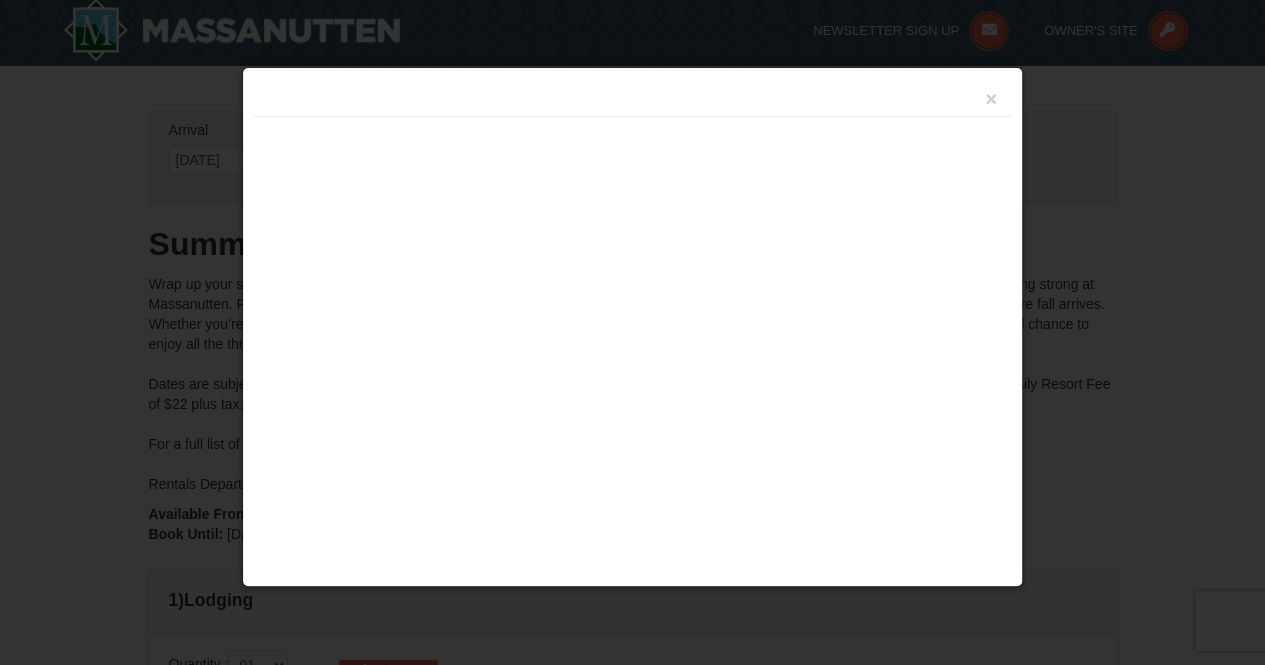 scroll, scrollTop: 0, scrollLeft: 0, axis: both 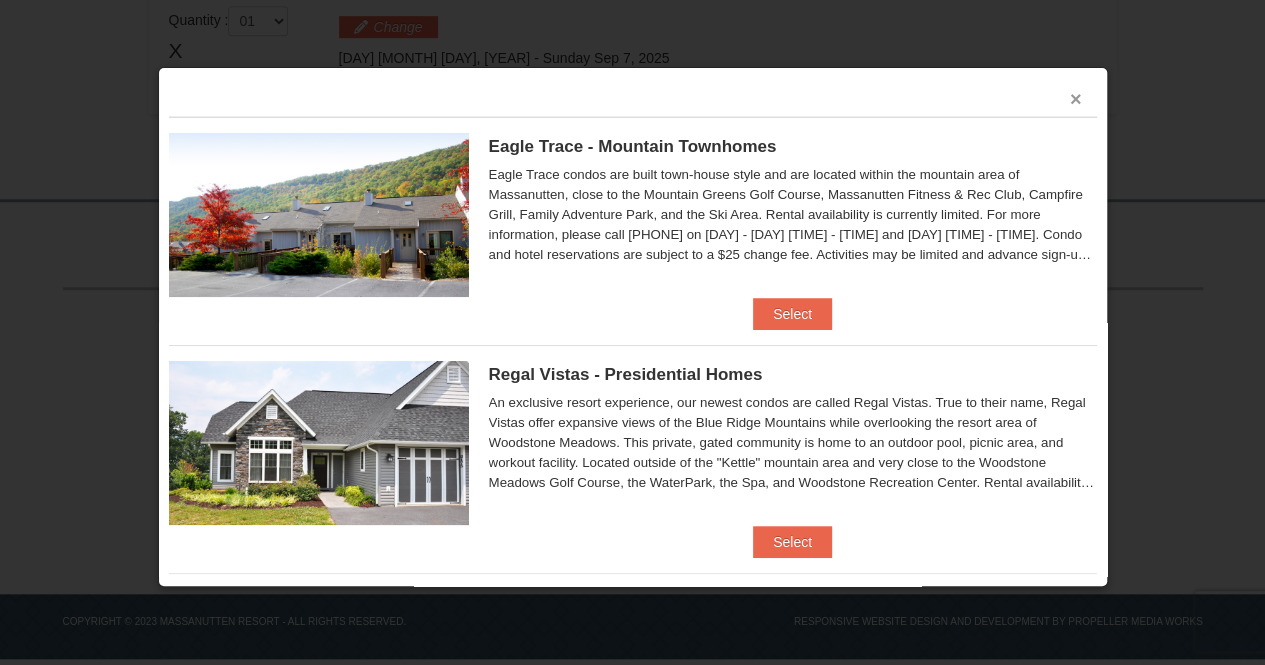 click on "×" at bounding box center [1076, 99] 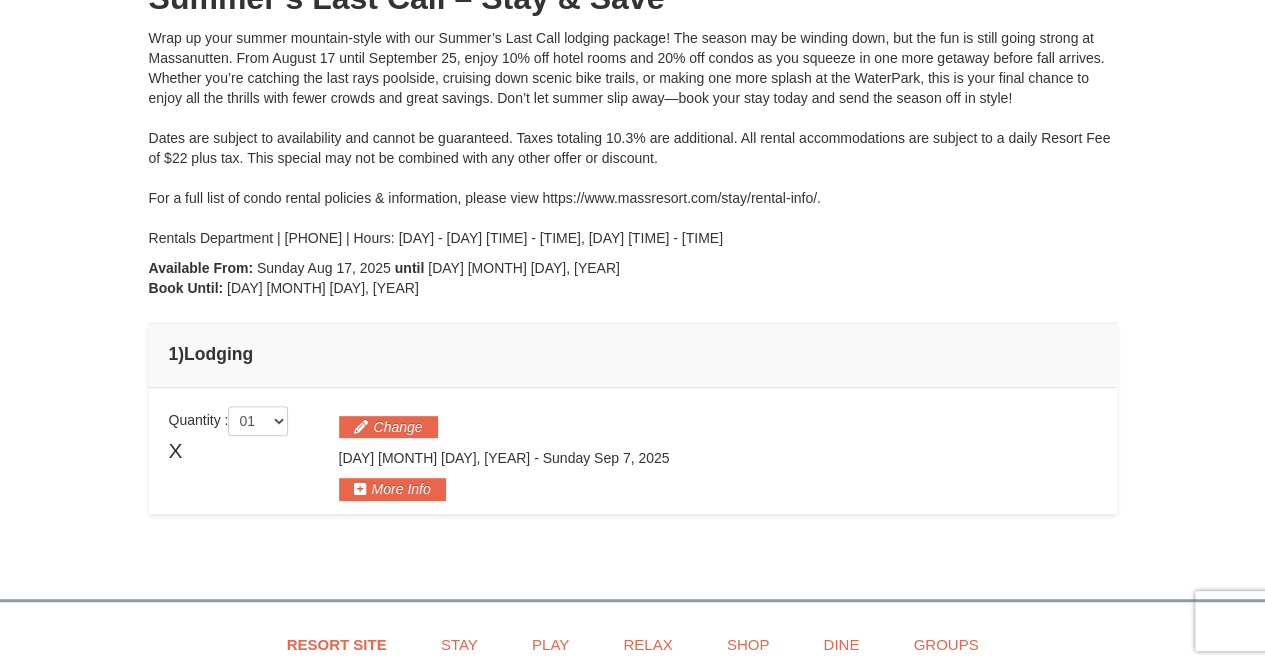 scroll, scrollTop: 0, scrollLeft: 0, axis: both 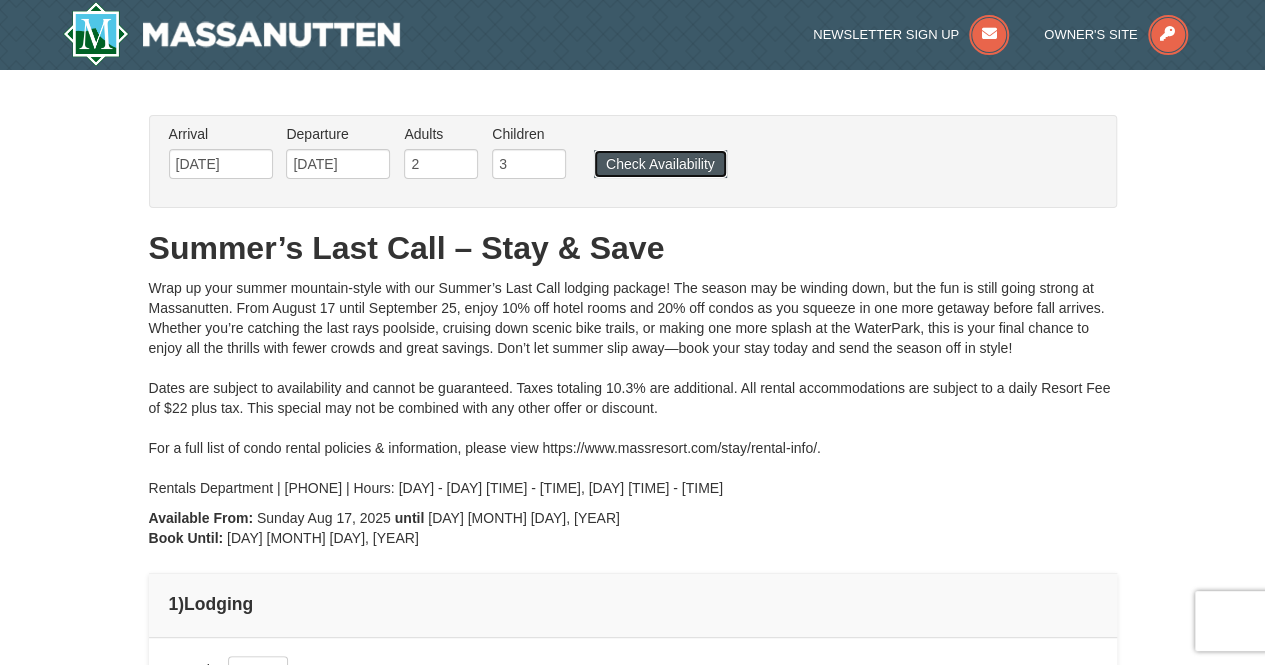 click on "Check Availability" at bounding box center [660, 164] 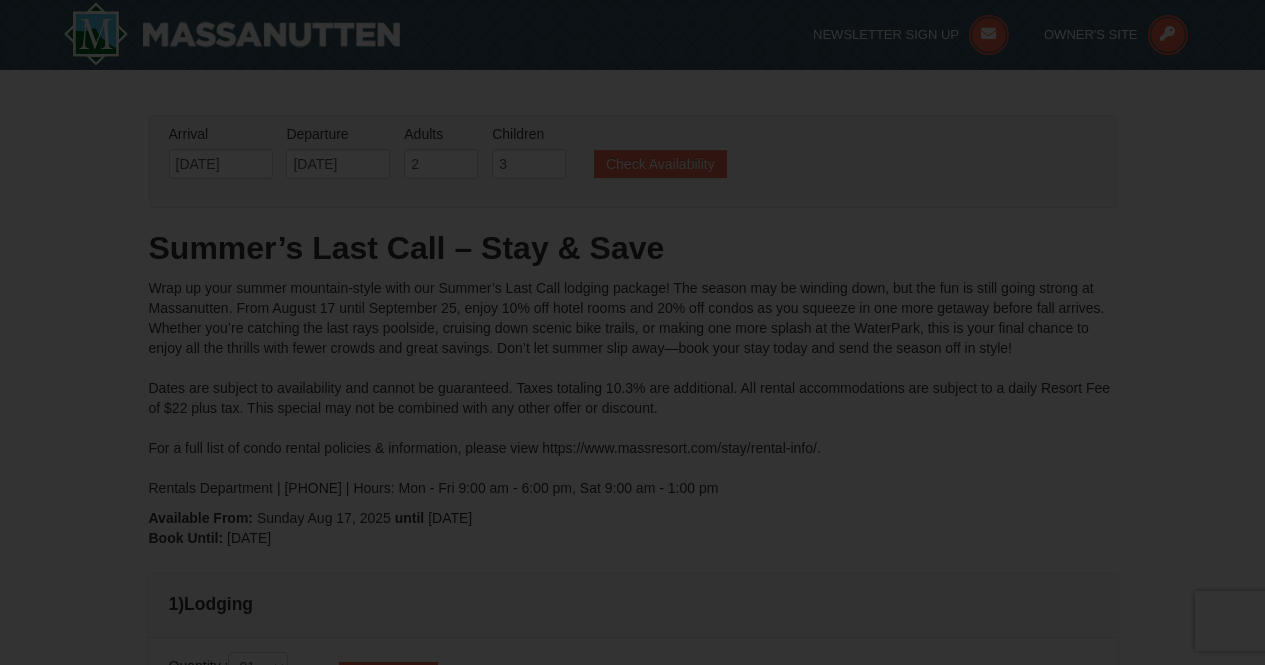scroll, scrollTop: 349, scrollLeft: 0, axis: vertical 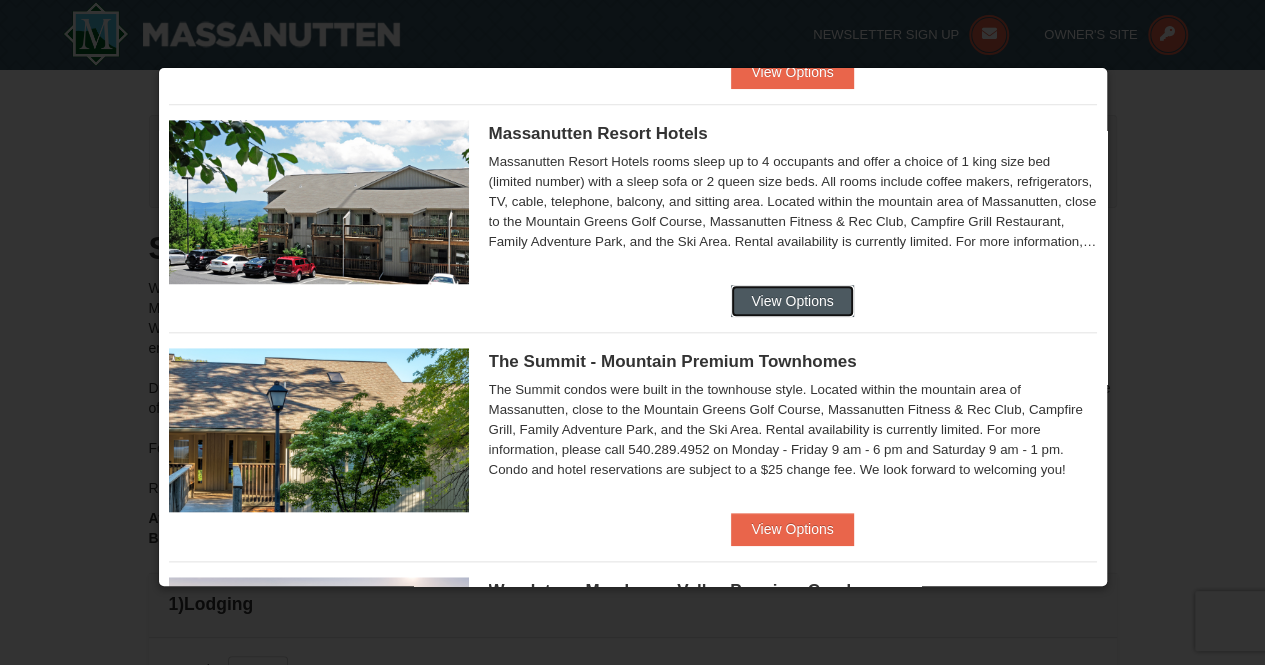 click on "View Options" at bounding box center [792, 301] 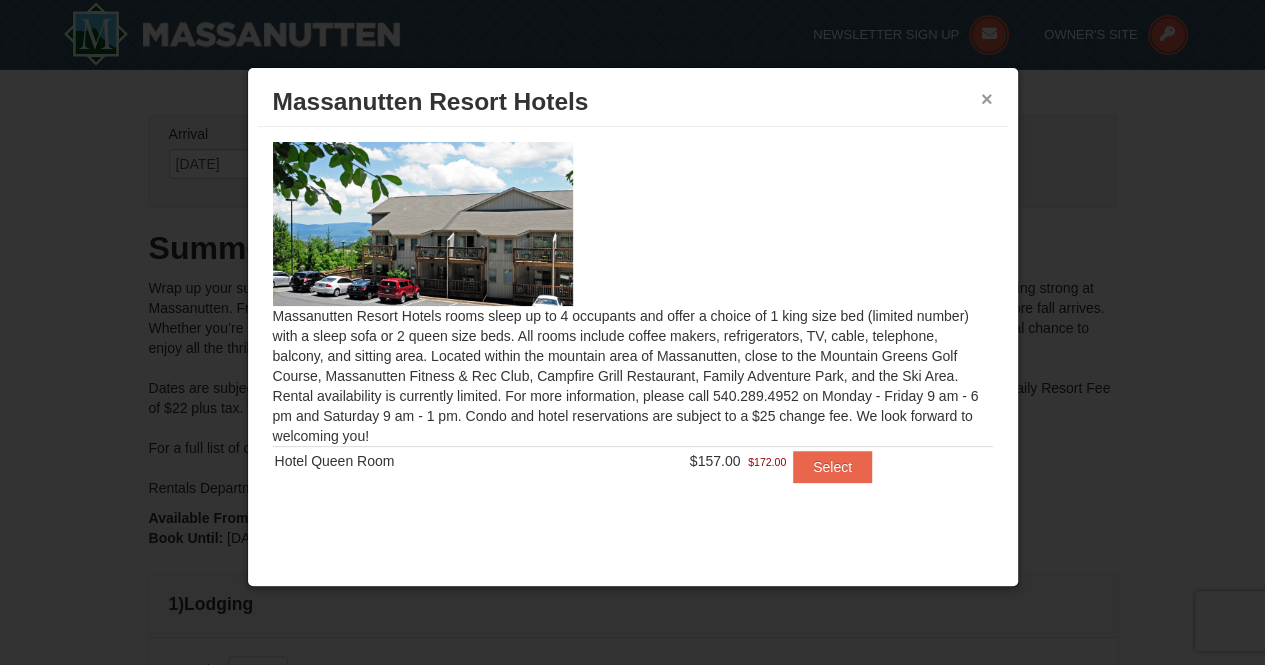 click on "×" at bounding box center (987, 99) 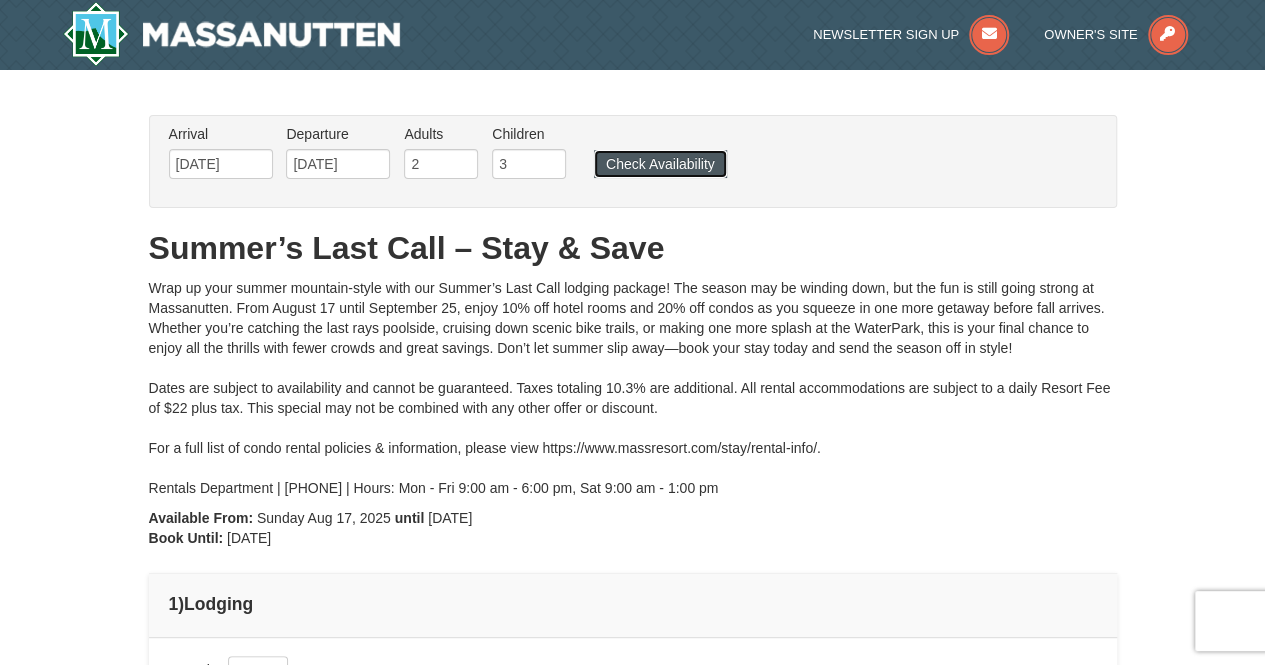 click on "Check Availability" at bounding box center (660, 164) 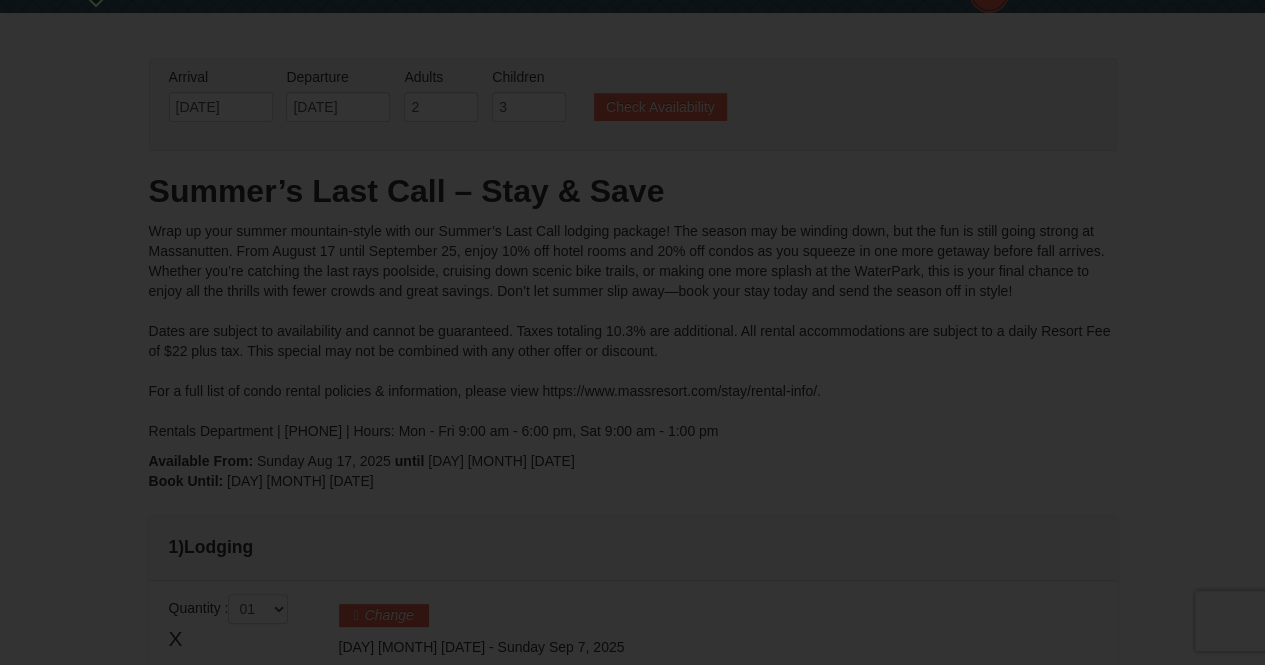 scroll, scrollTop: 0, scrollLeft: 0, axis: both 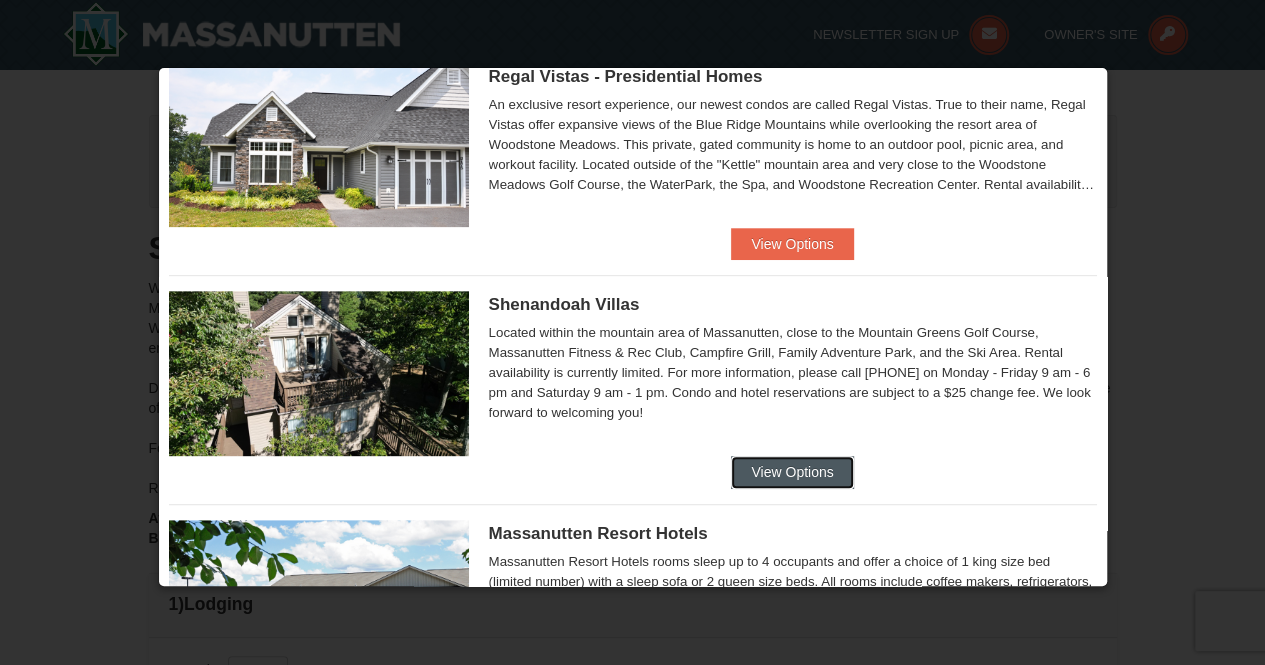 click on "View Options" at bounding box center [792, 472] 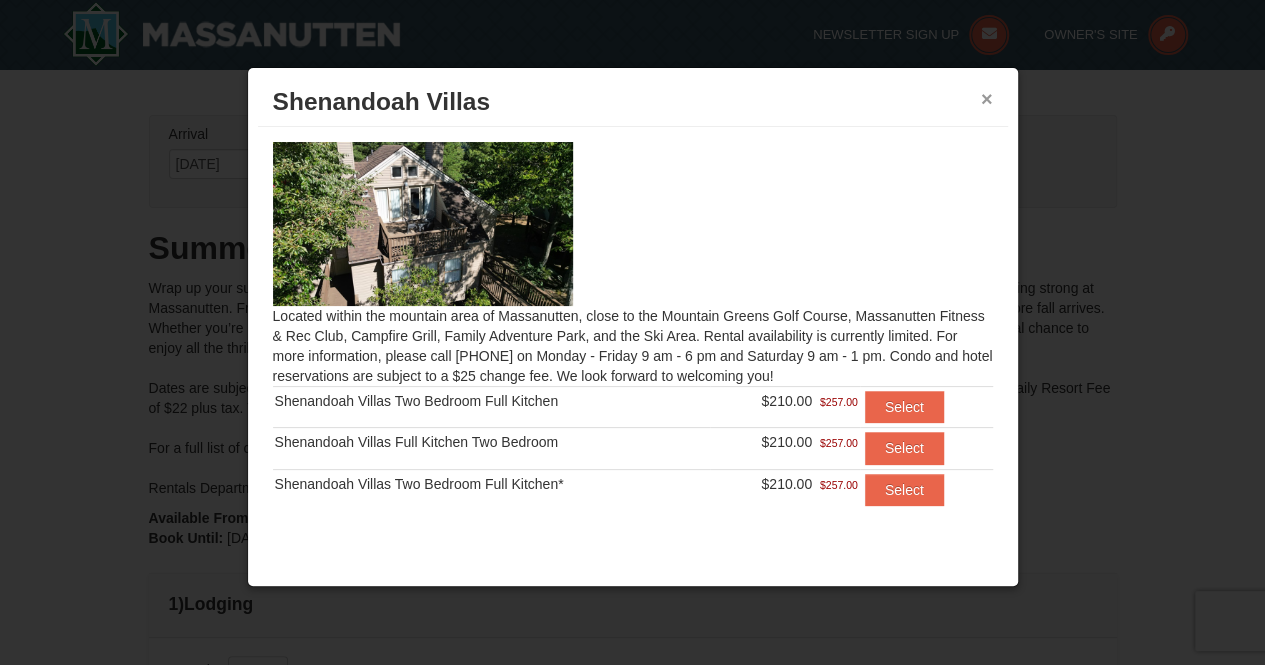 click on "×" at bounding box center [987, 99] 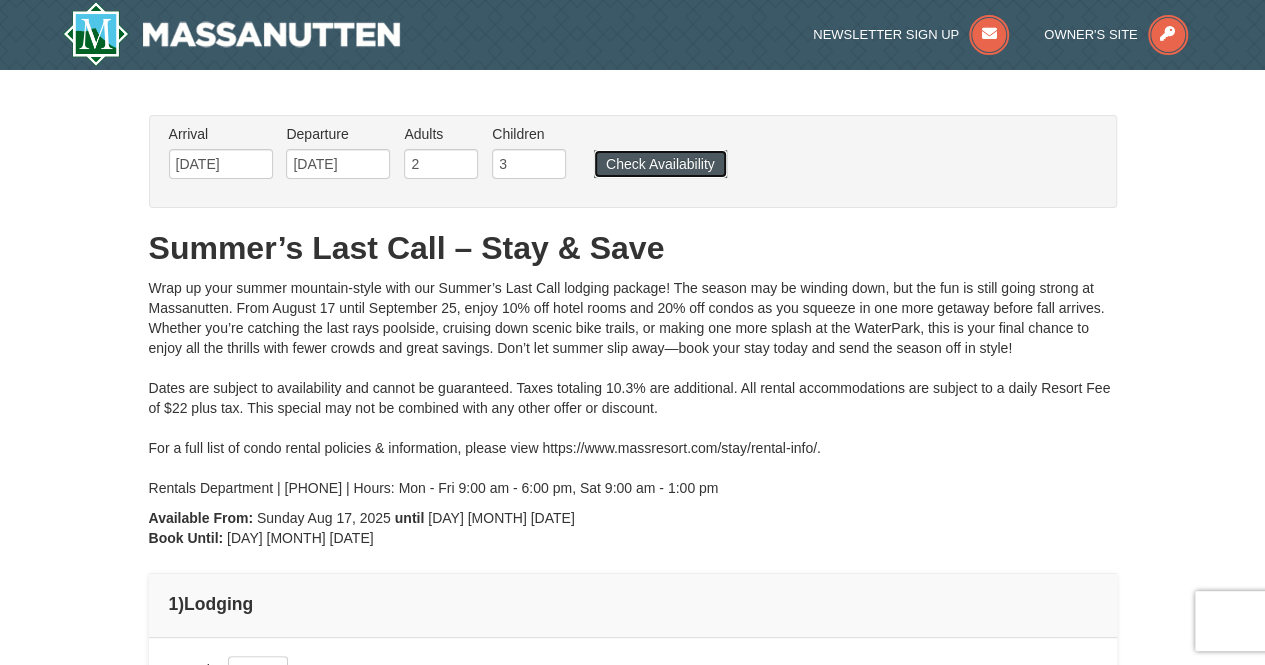 click on "Check Availability" at bounding box center (660, 164) 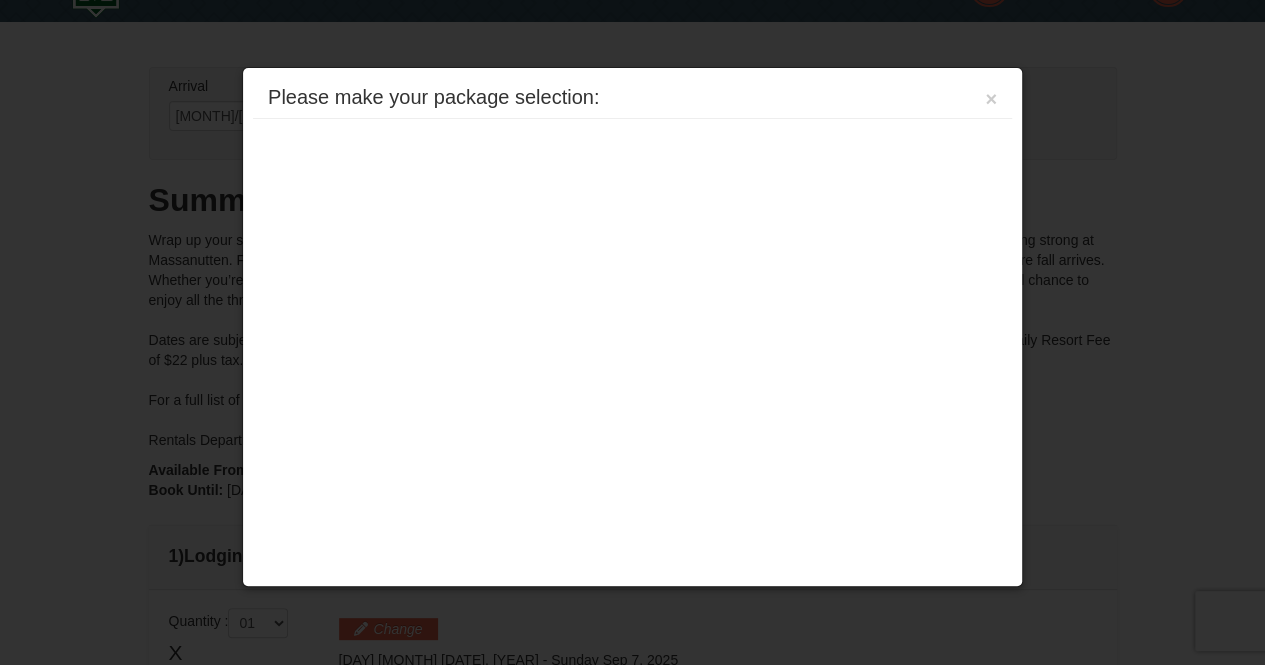 scroll, scrollTop: 438, scrollLeft: 0, axis: vertical 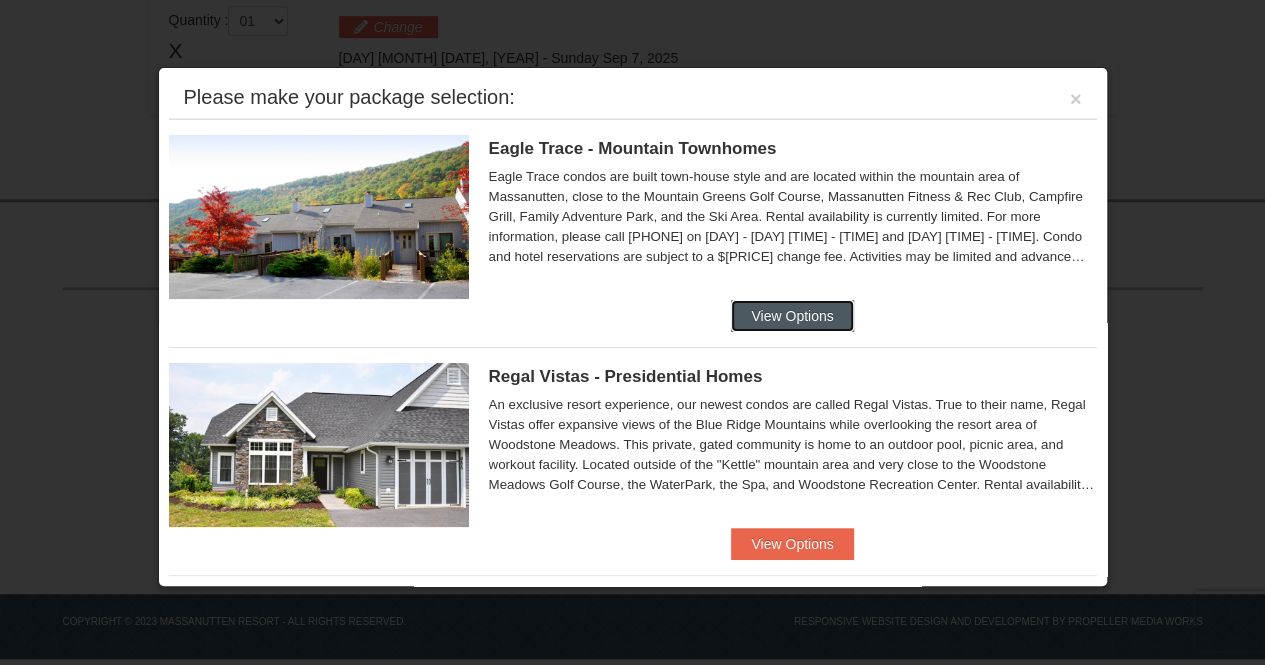 click on "View Options" at bounding box center (792, 316) 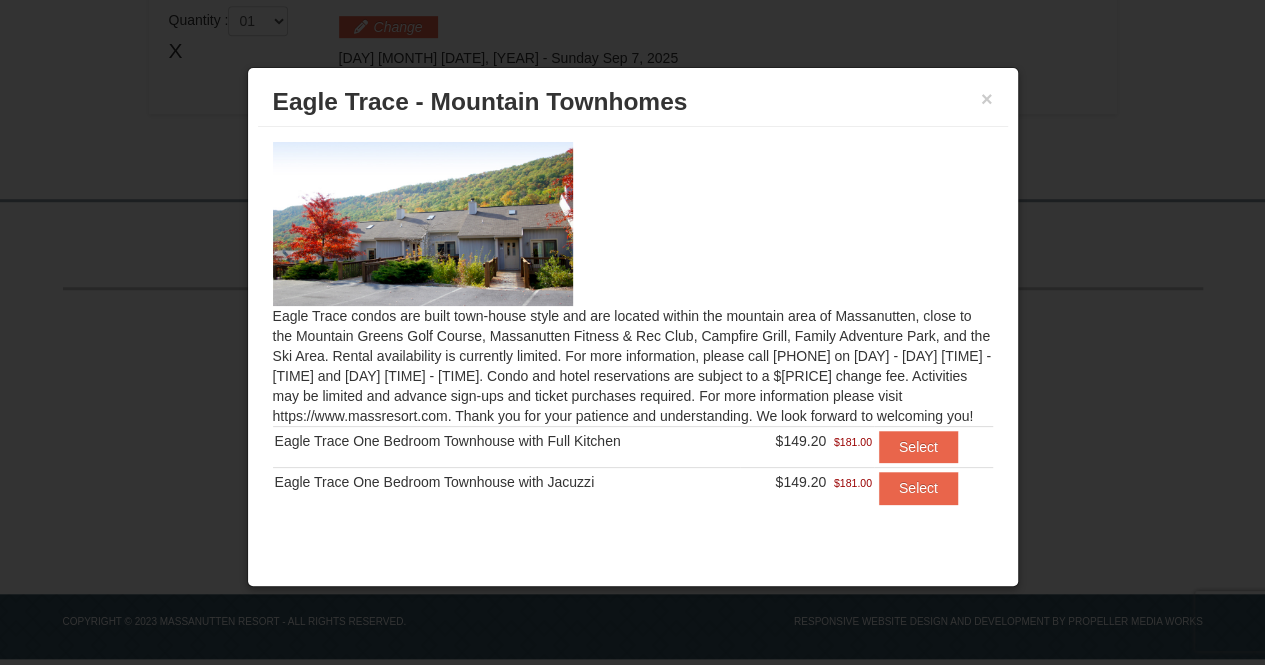 scroll, scrollTop: 0, scrollLeft: 0, axis: both 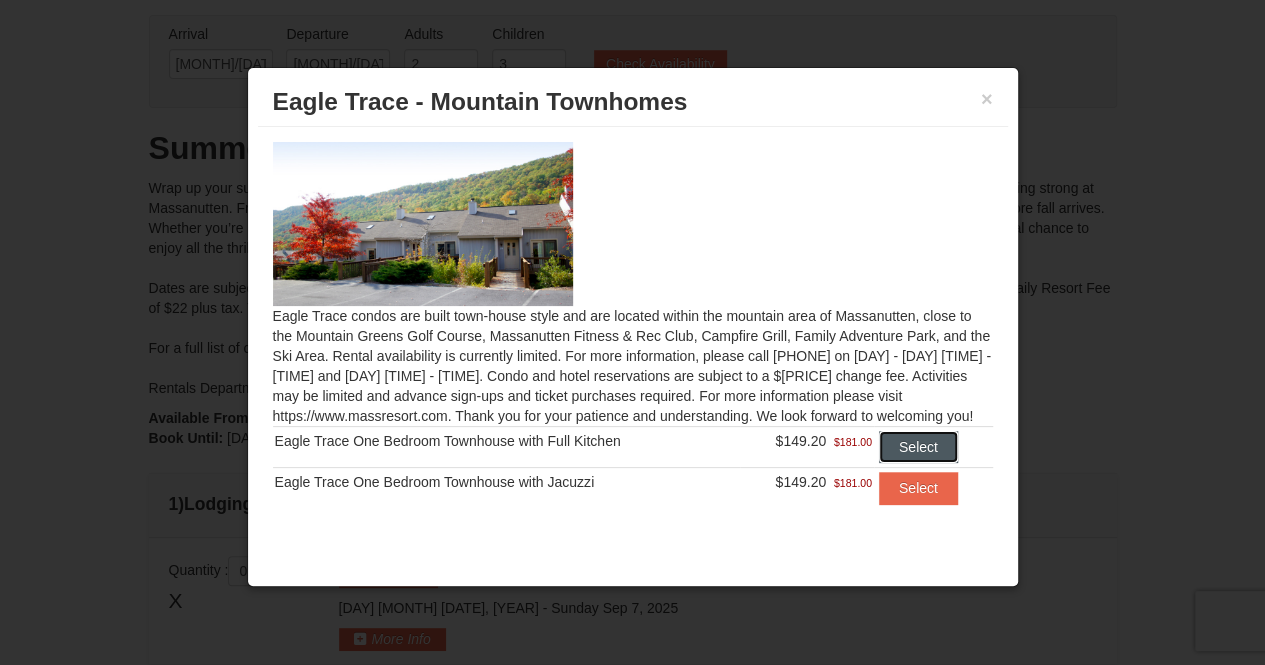 click on "Select" at bounding box center (918, 447) 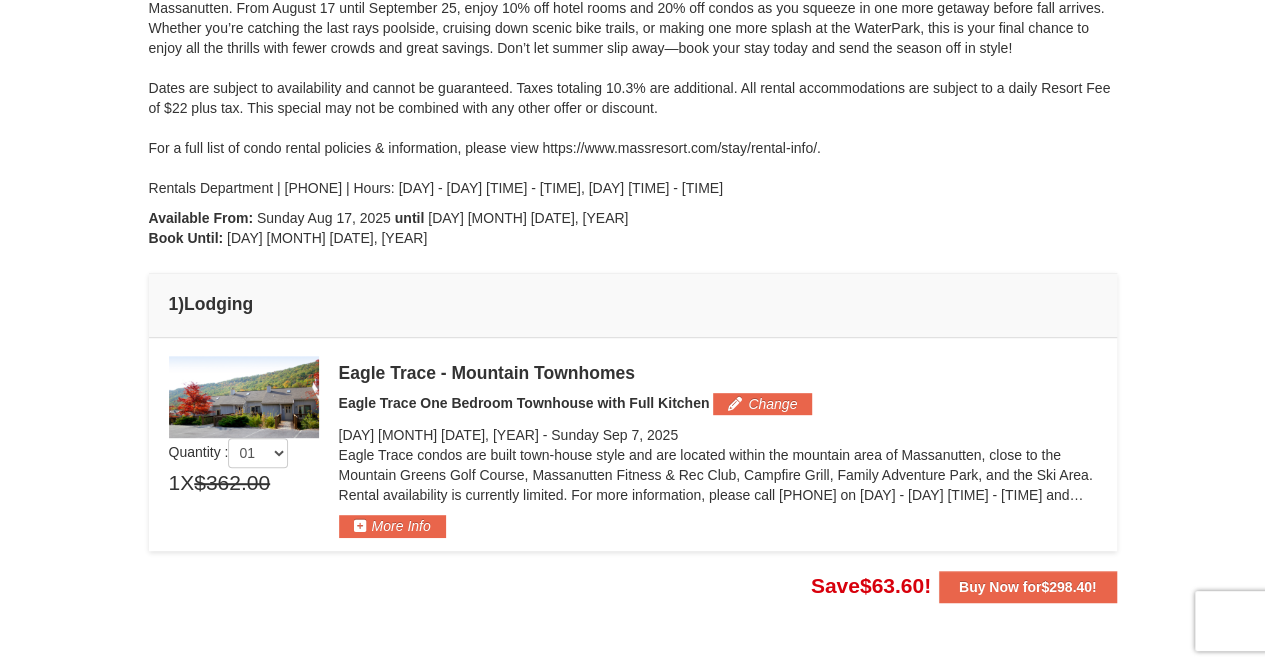 scroll, scrollTop: 400, scrollLeft: 0, axis: vertical 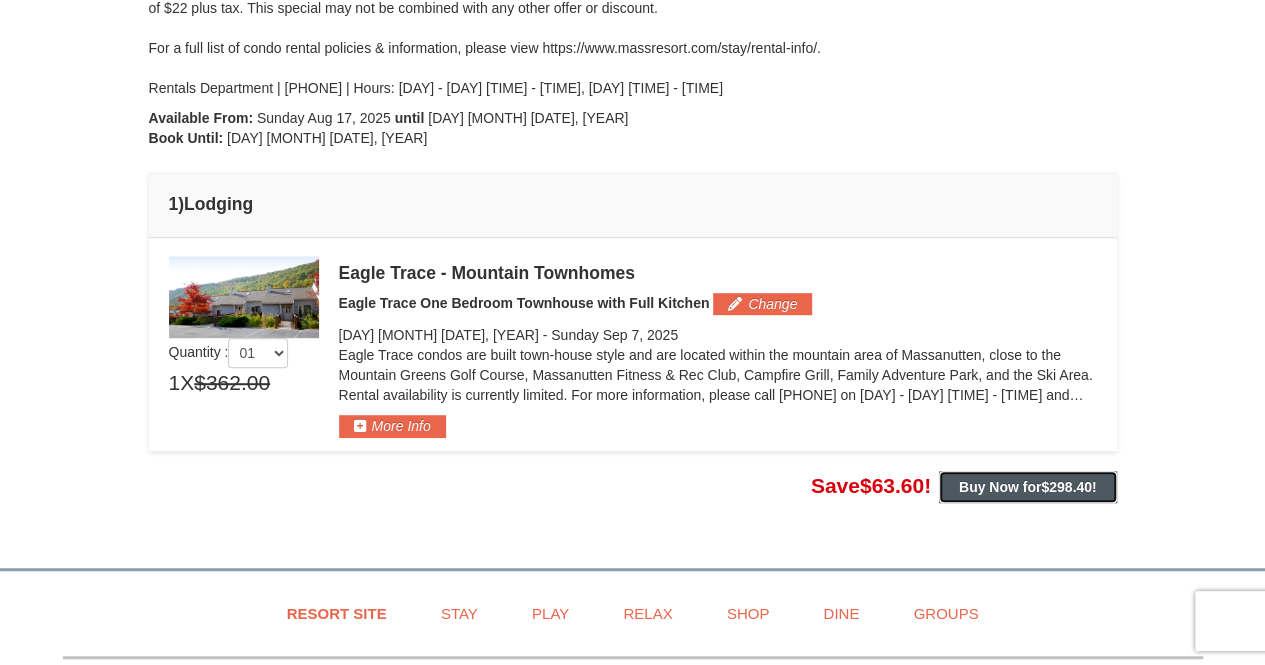 click on "Buy Now for
$298.40 !" at bounding box center (1028, 487) 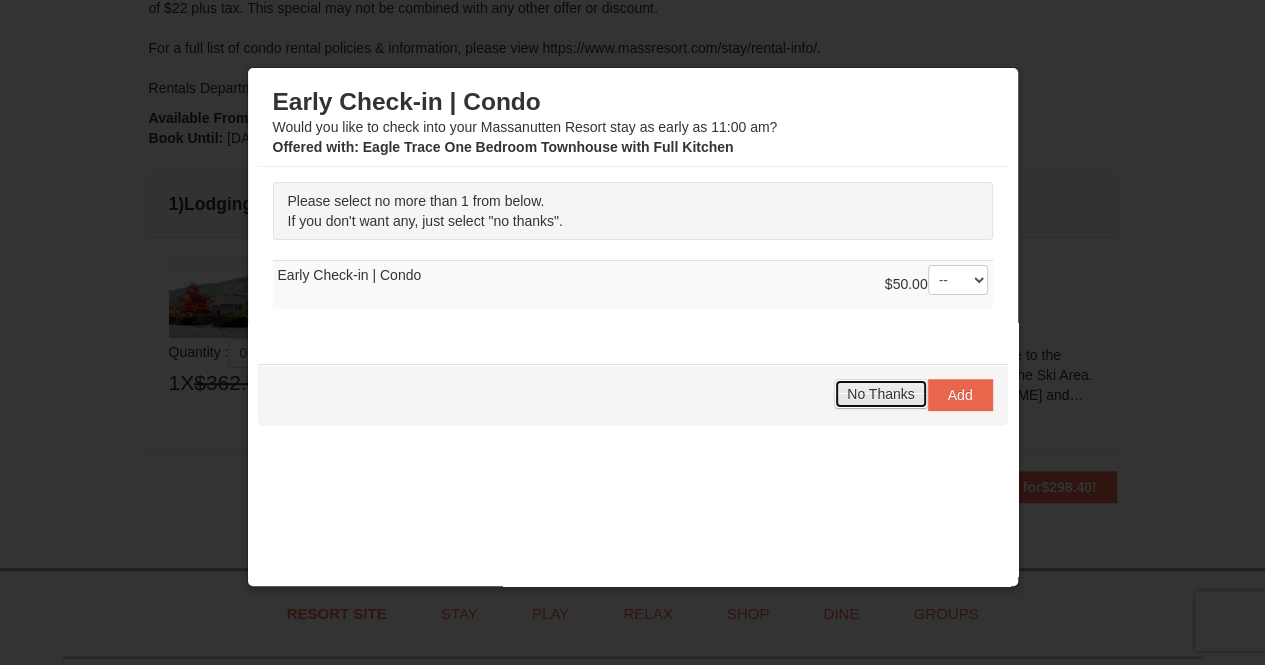 click on "No Thanks" at bounding box center (880, 394) 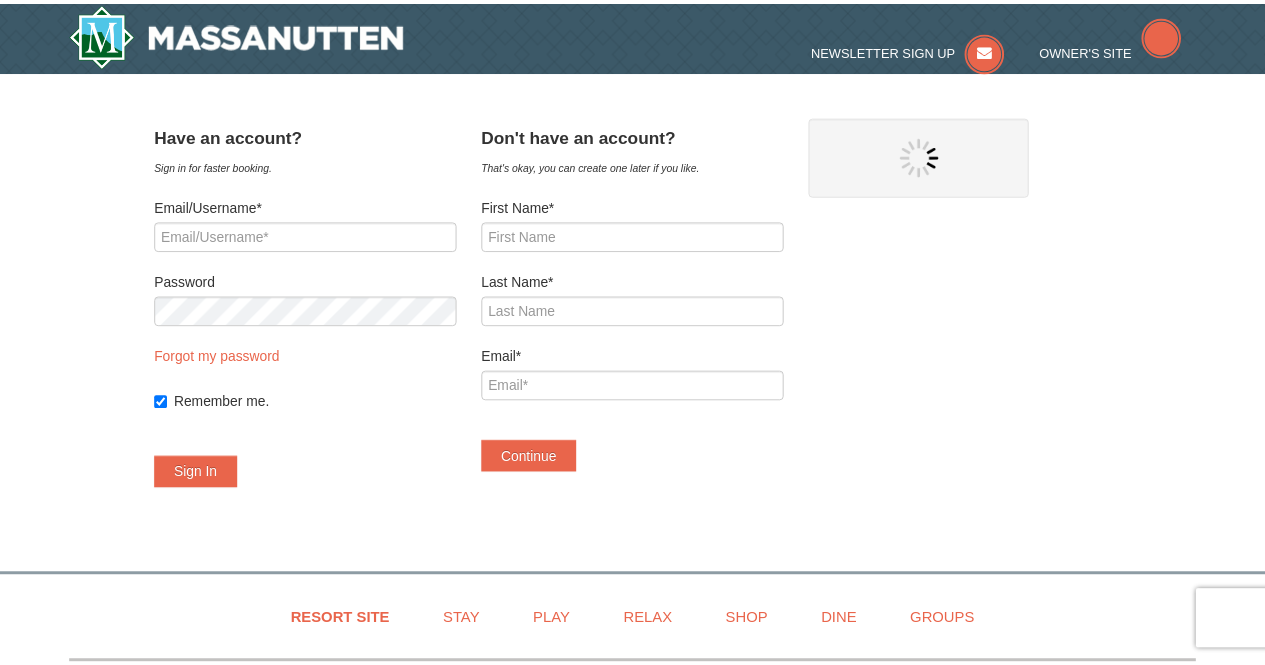scroll, scrollTop: 0, scrollLeft: 0, axis: both 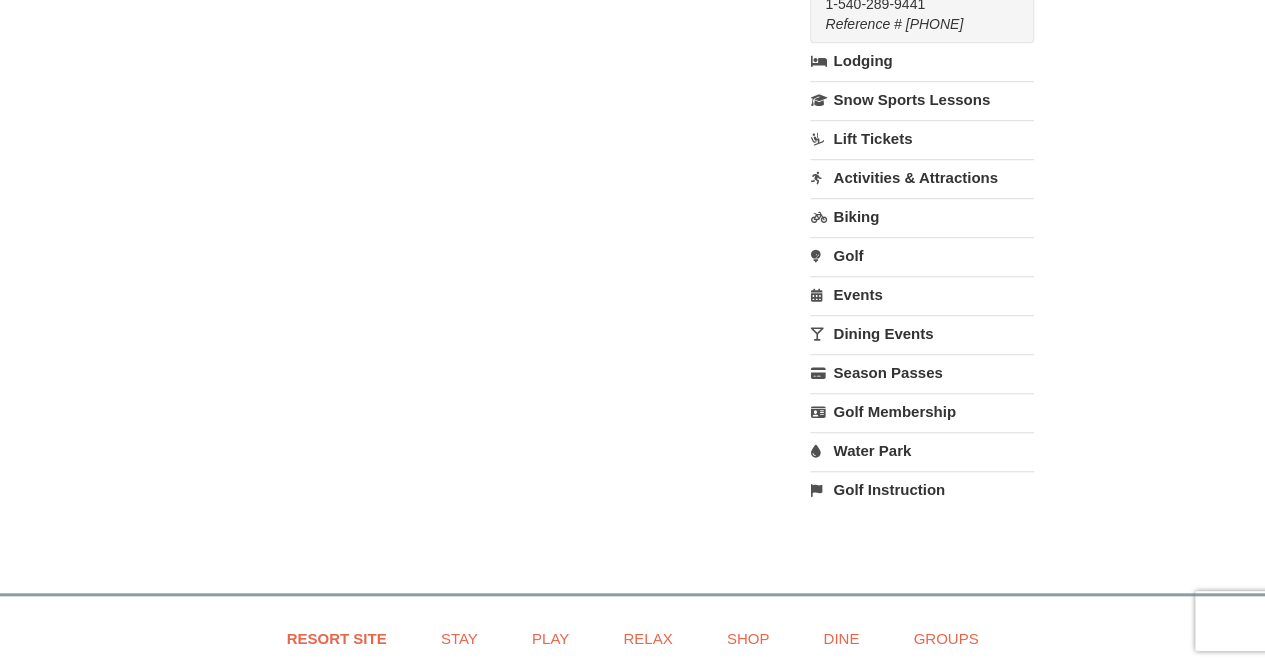 click on "Water Park" at bounding box center (921, 450) 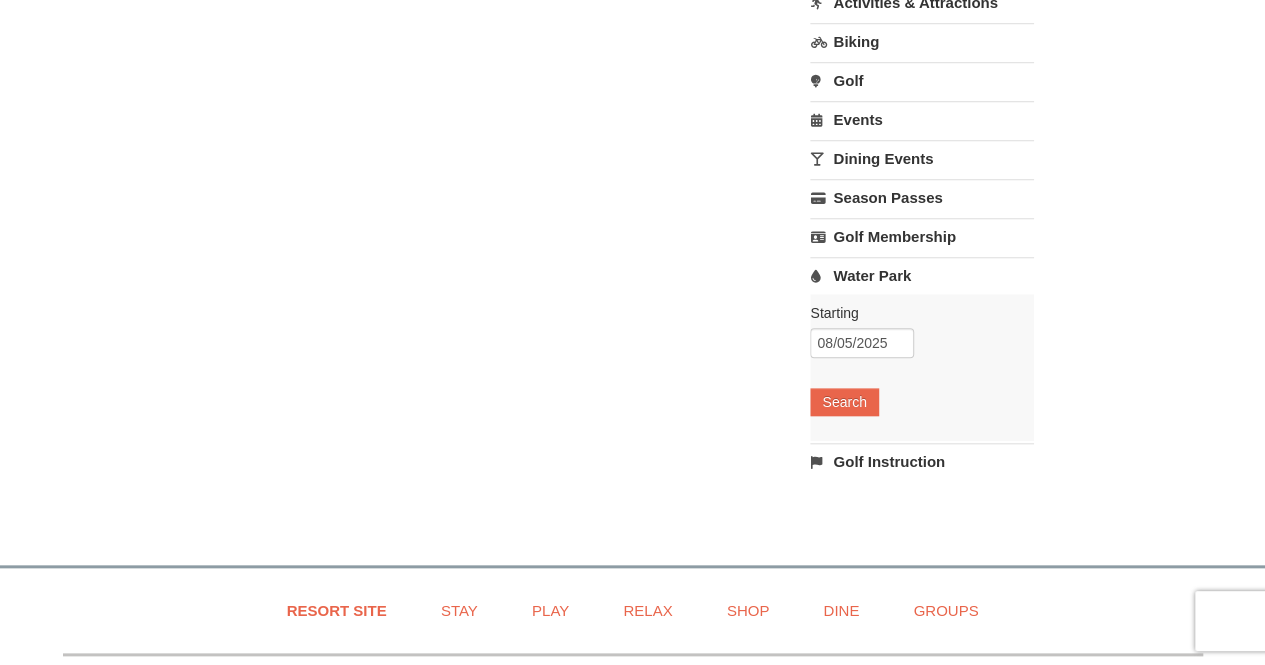 scroll, scrollTop: 800, scrollLeft: 0, axis: vertical 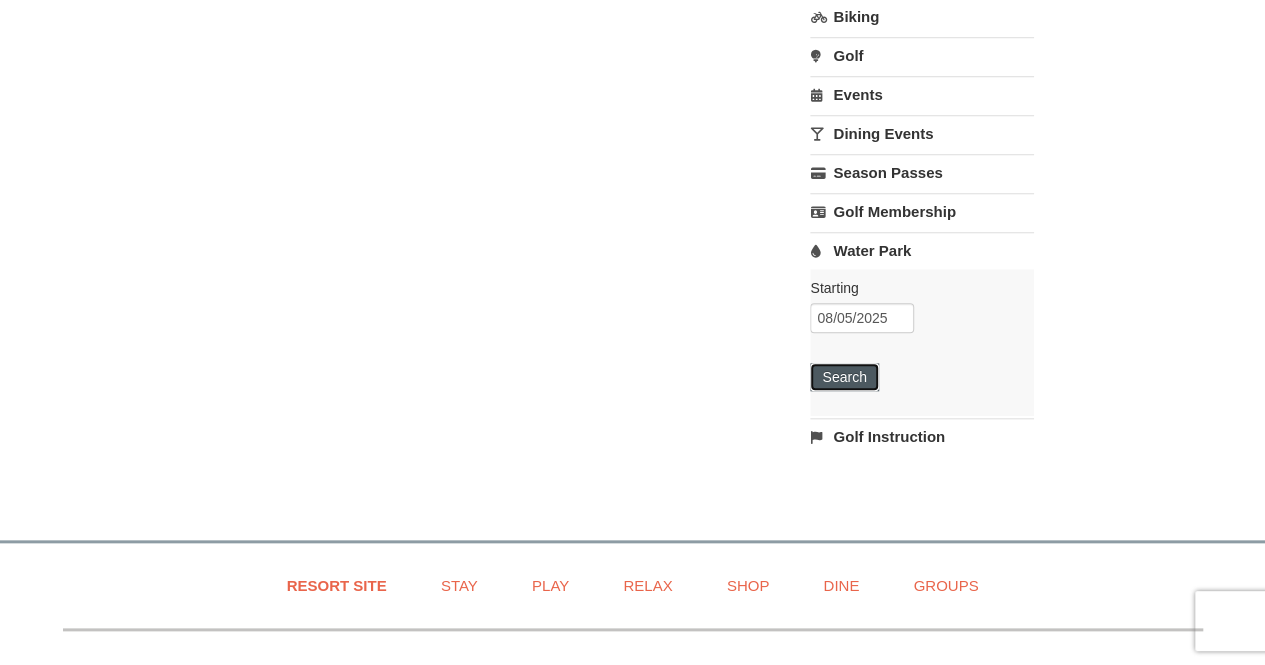 click on "Search" at bounding box center (844, 377) 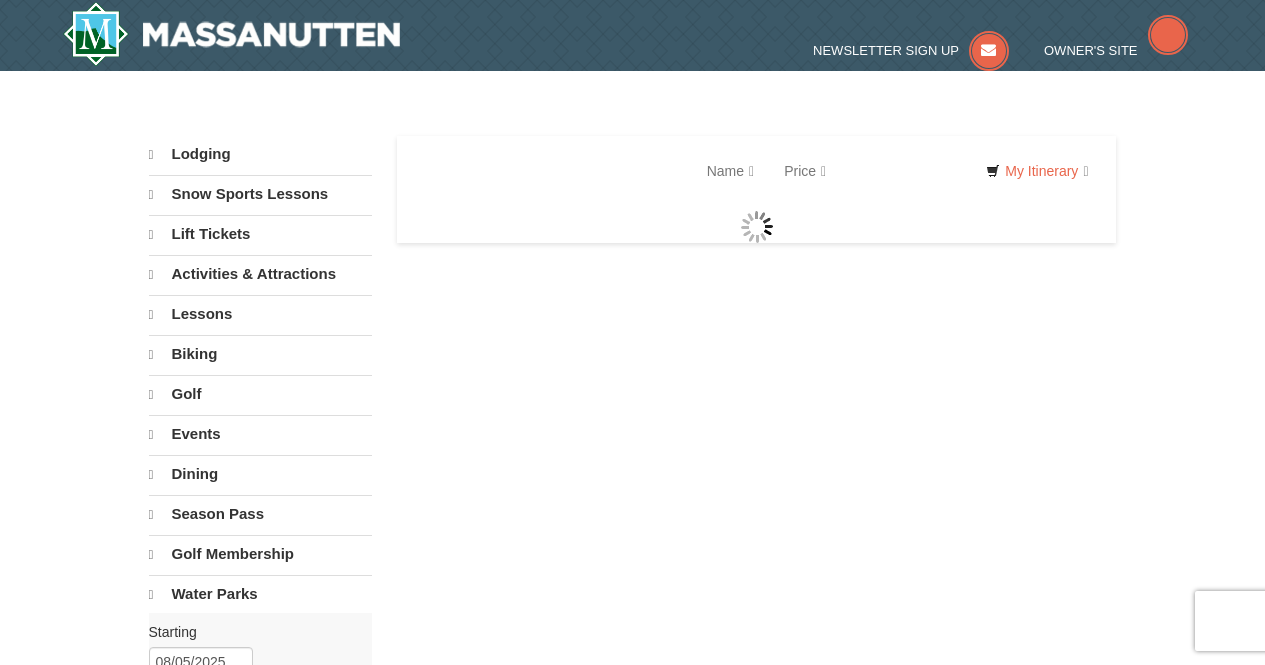 scroll, scrollTop: 0, scrollLeft: 0, axis: both 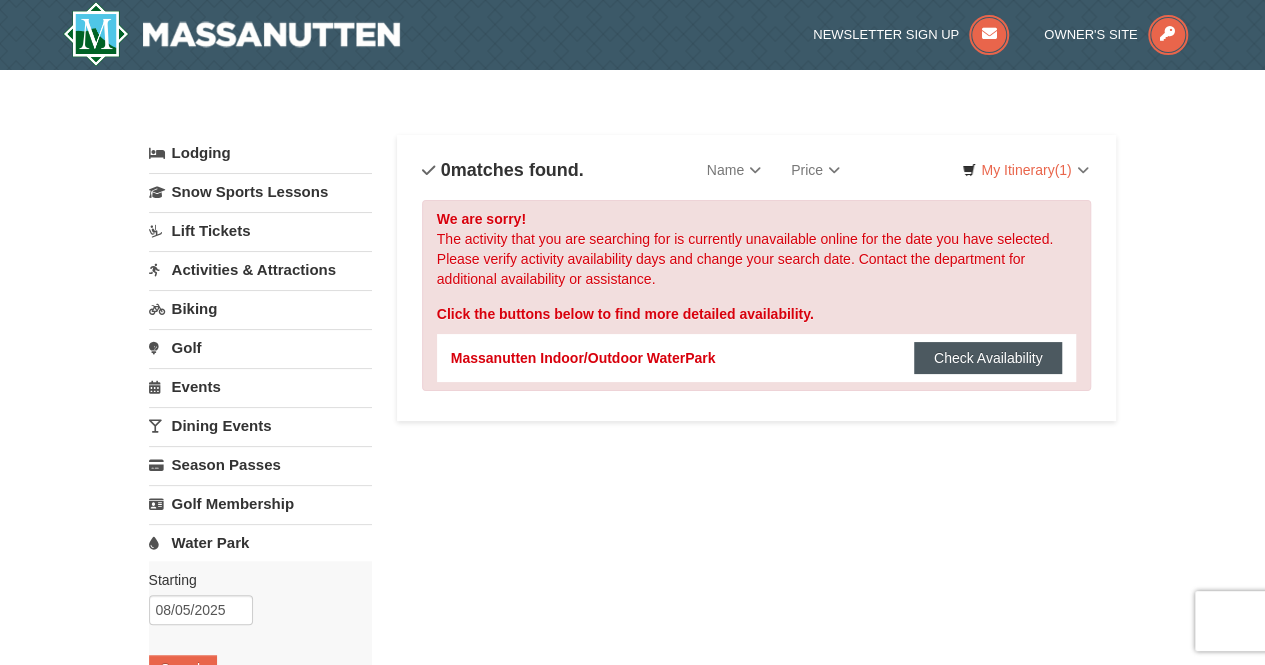 click on "Check Availability" at bounding box center (988, 358) 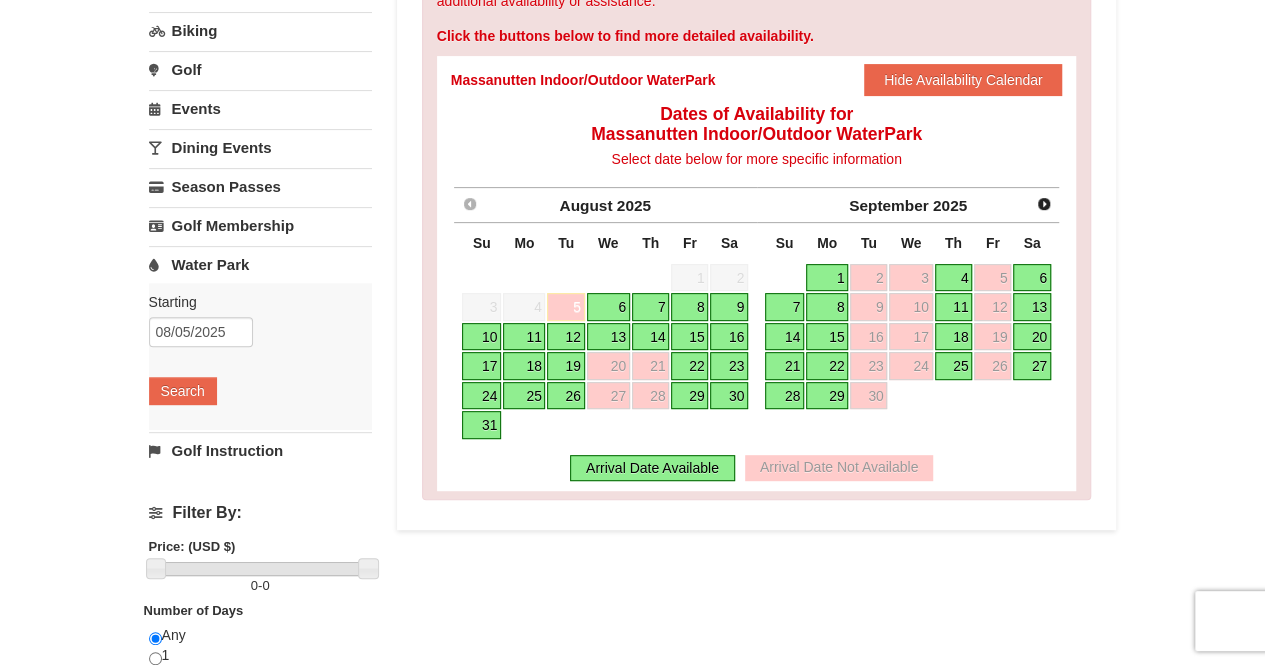 scroll, scrollTop: 300, scrollLeft: 0, axis: vertical 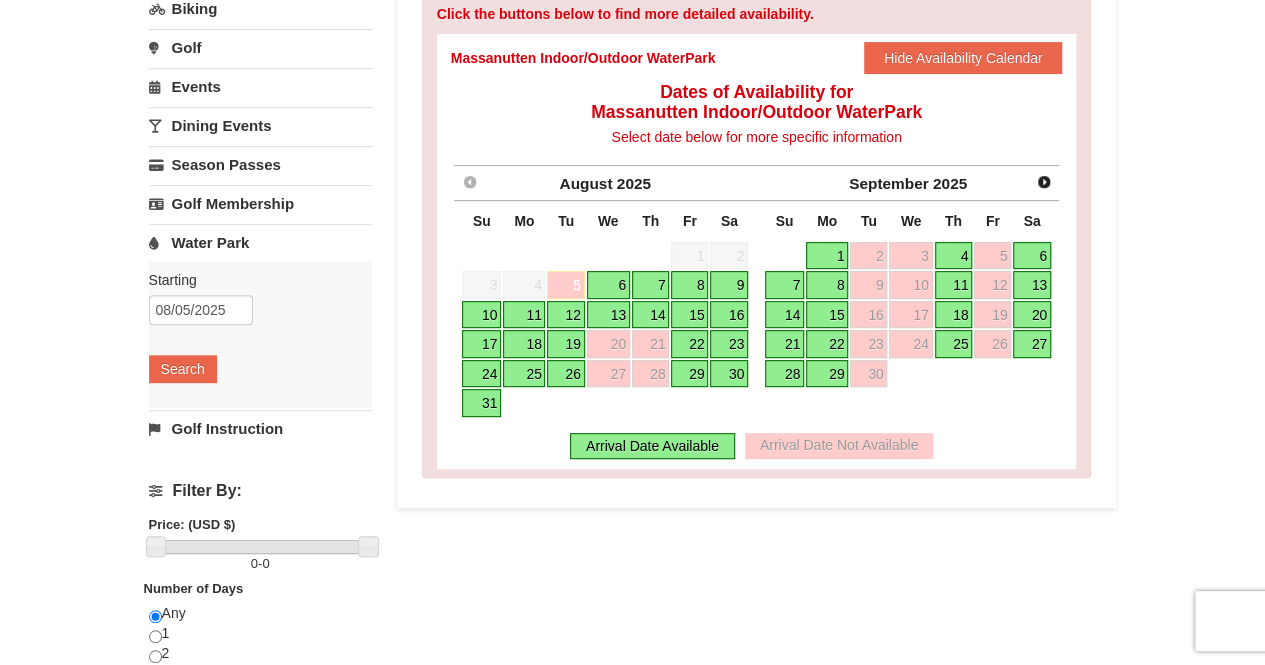 click on "6" at bounding box center [1032, 256] 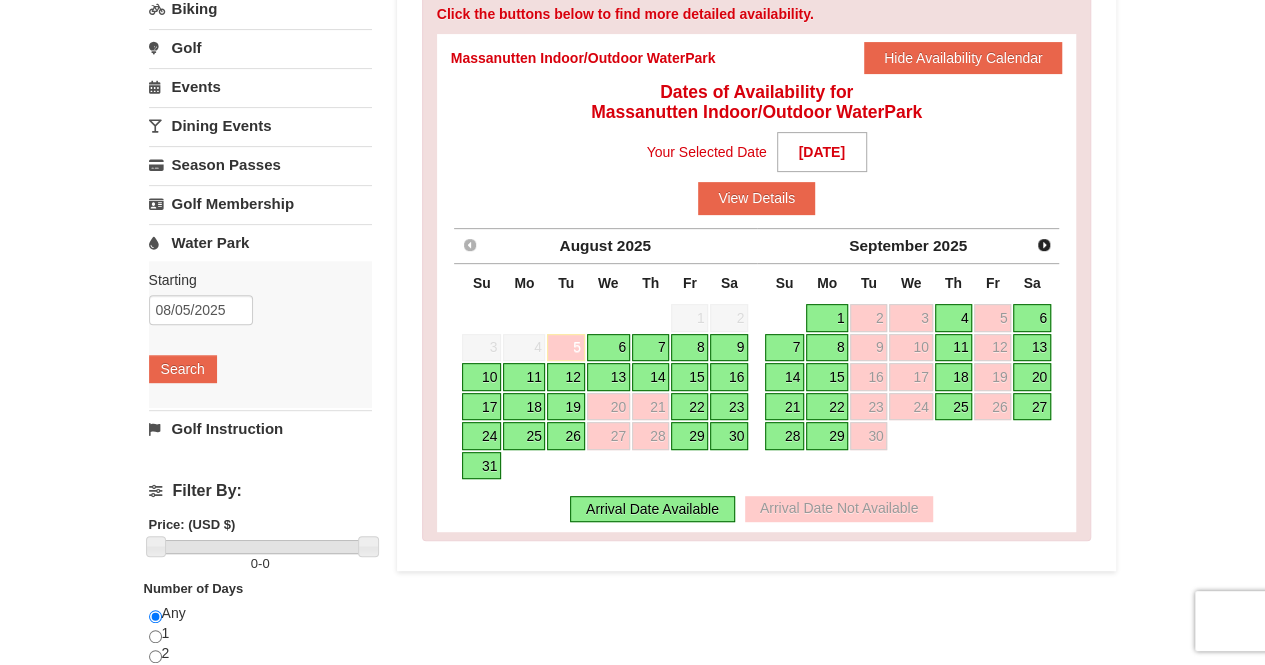 click on "7" at bounding box center [784, 348] 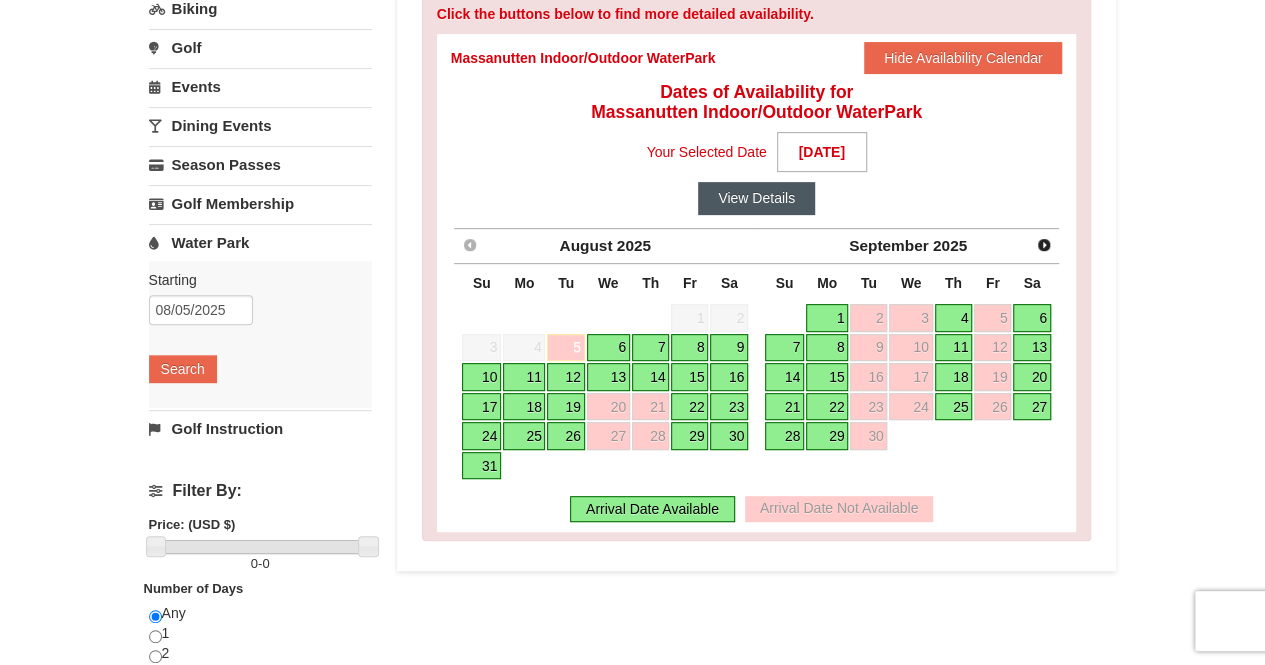 click on "View Details" at bounding box center [756, 198] 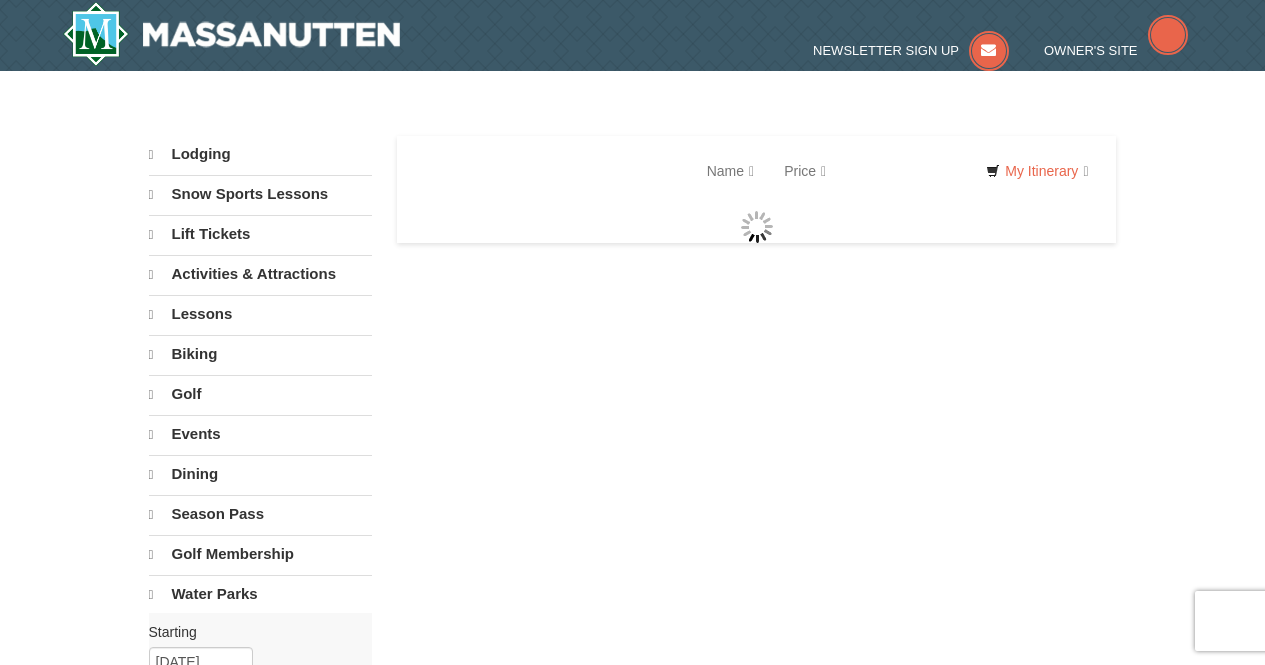 scroll, scrollTop: 0, scrollLeft: 0, axis: both 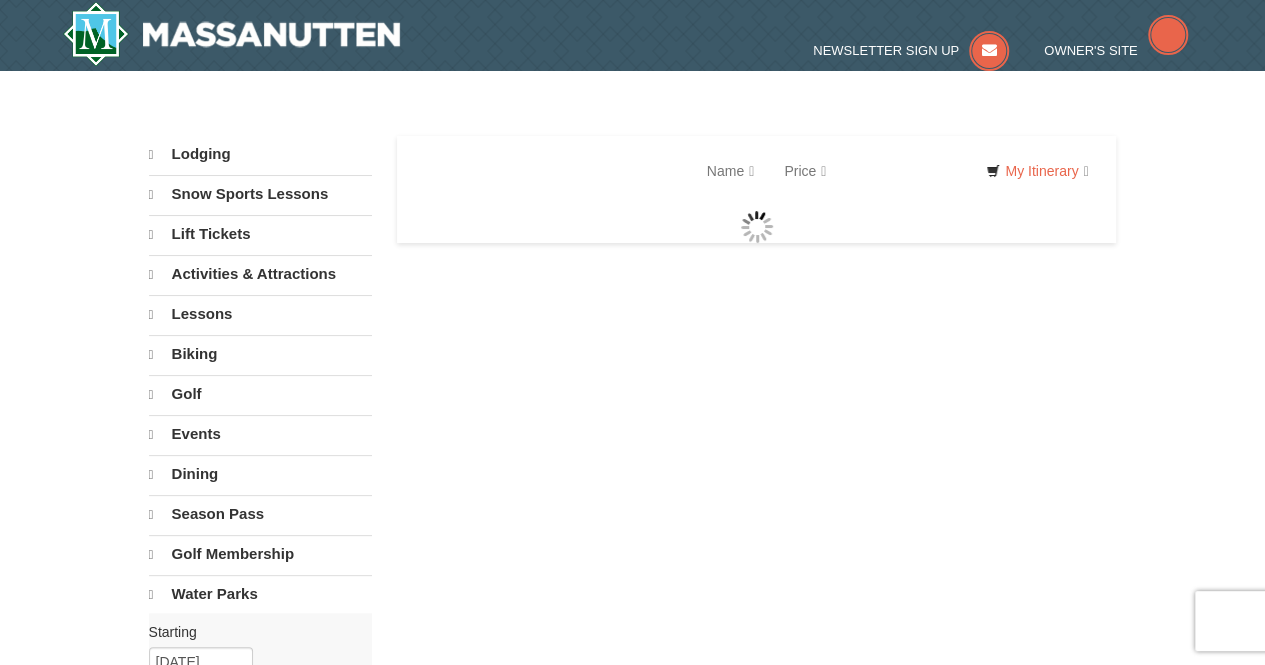 select on "8" 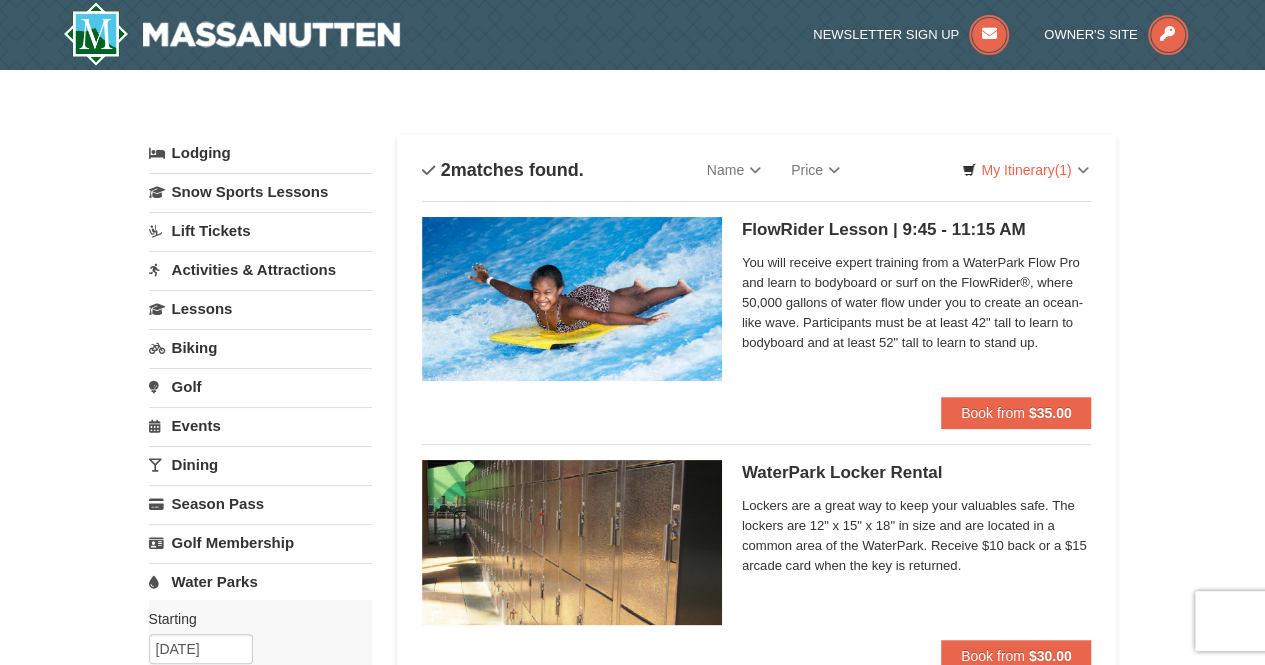 scroll, scrollTop: 0, scrollLeft: 0, axis: both 